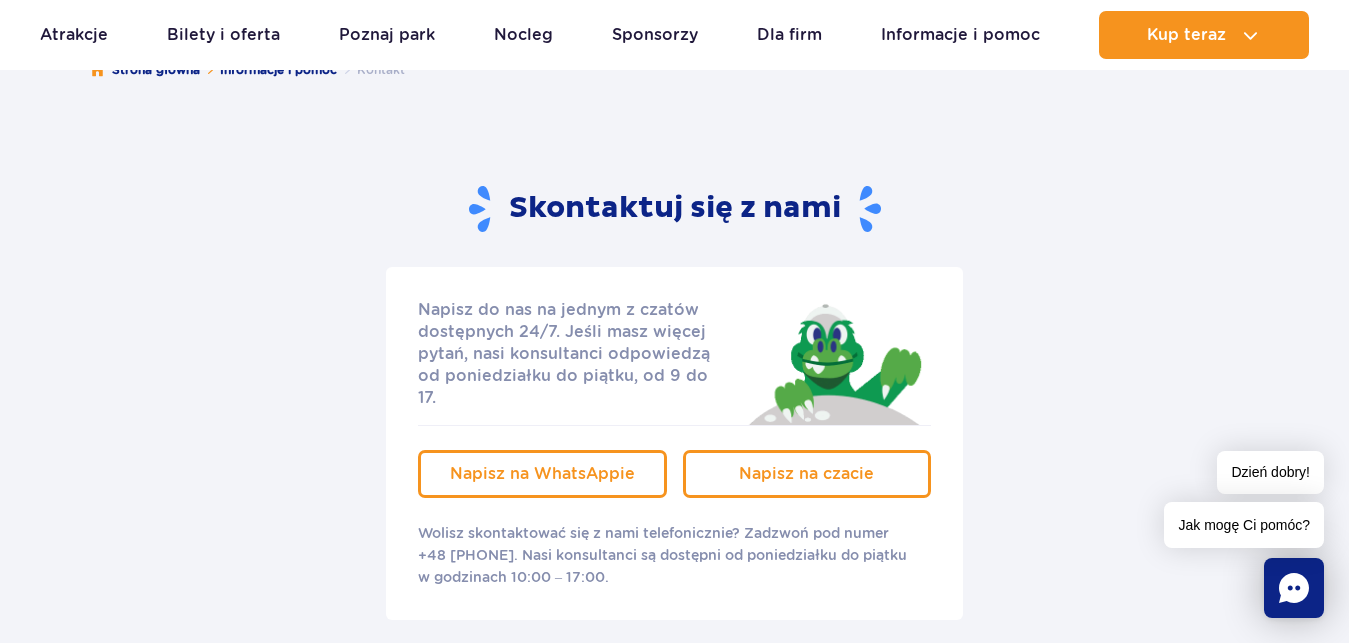 scroll, scrollTop: 510, scrollLeft: 0, axis: vertical 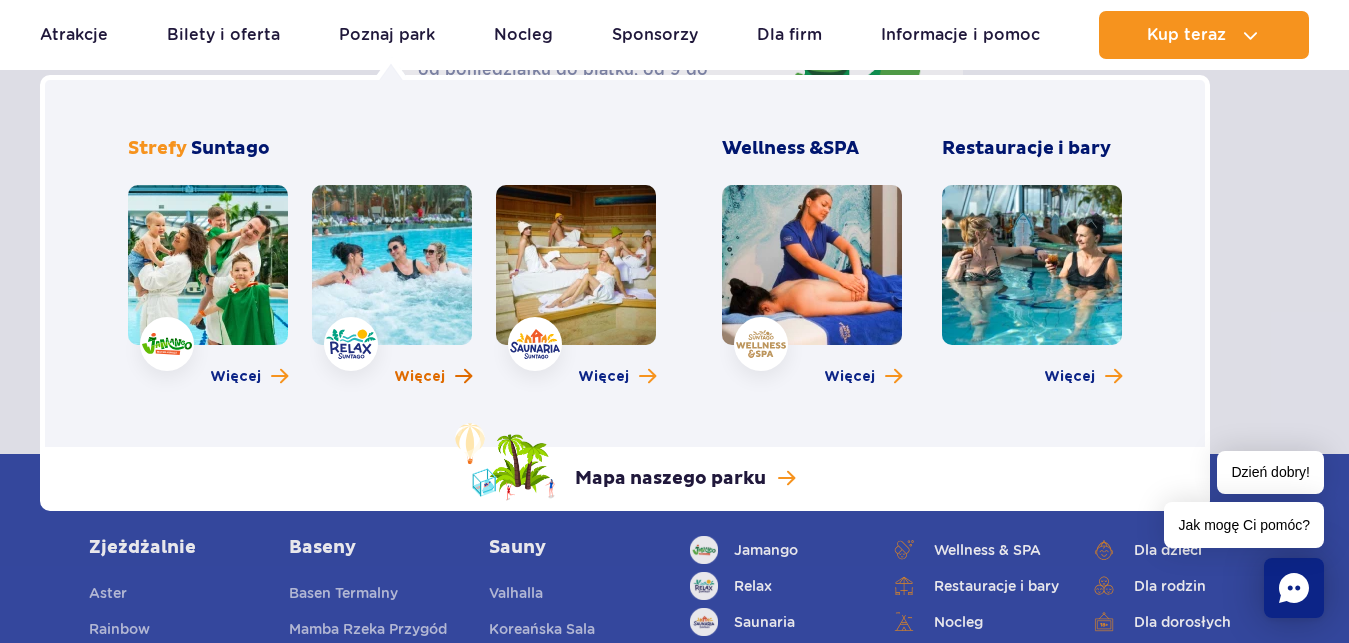 click at bounding box center (463, 376) 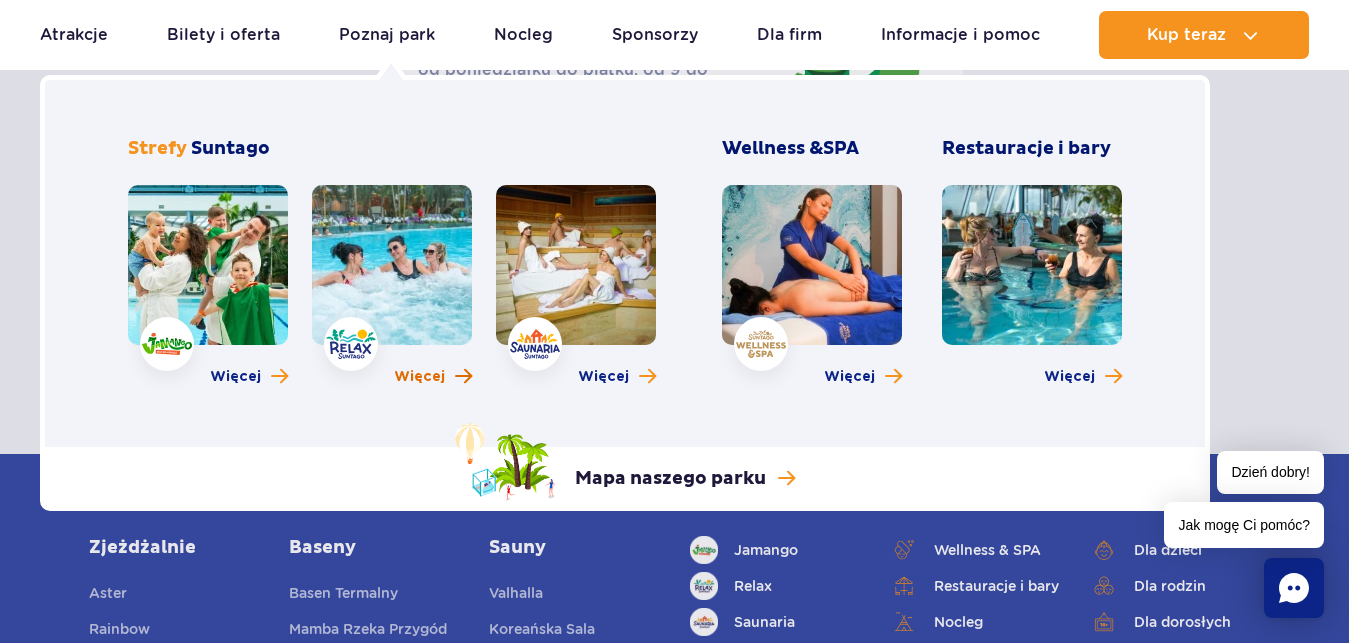 click at bounding box center [463, 376] 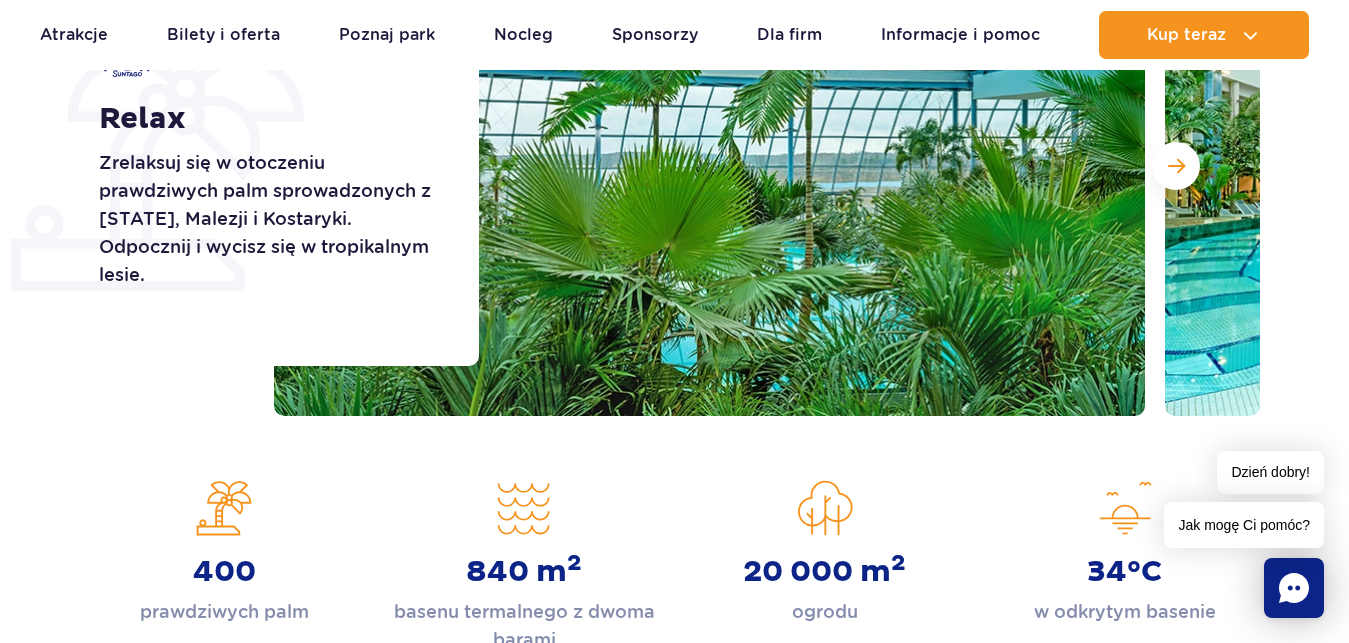 scroll, scrollTop: 204, scrollLeft: 0, axis: vertical 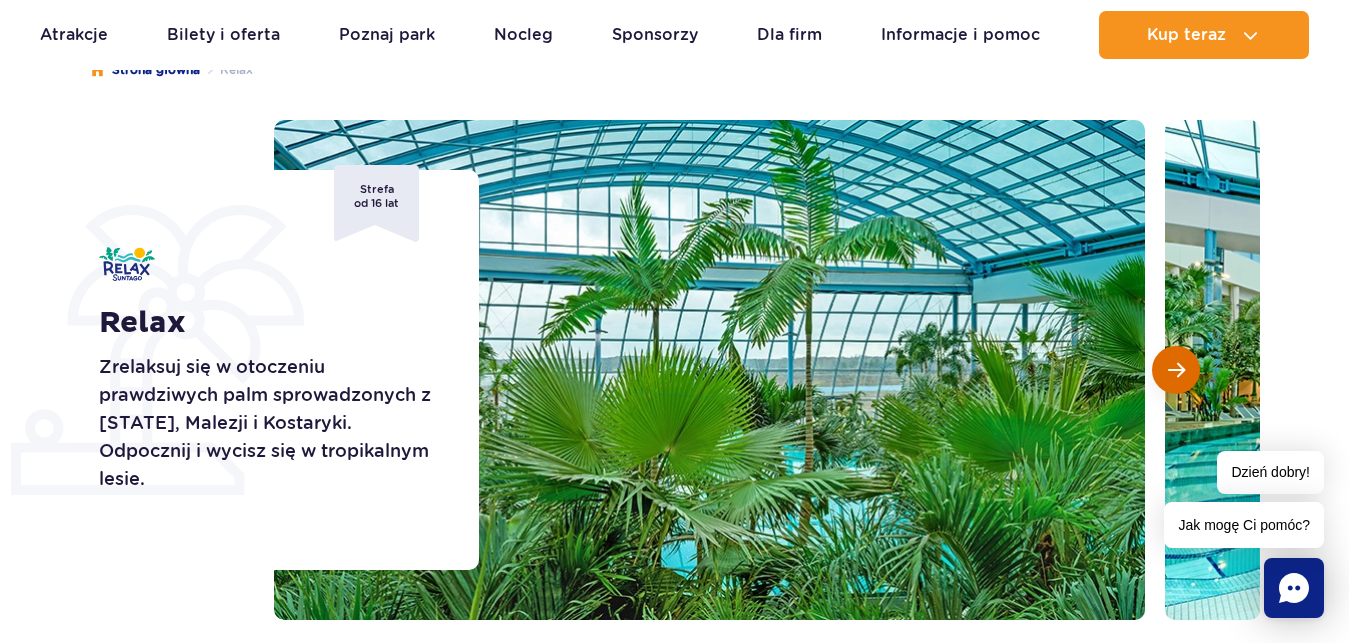 click at bounding box center (1176, 370) 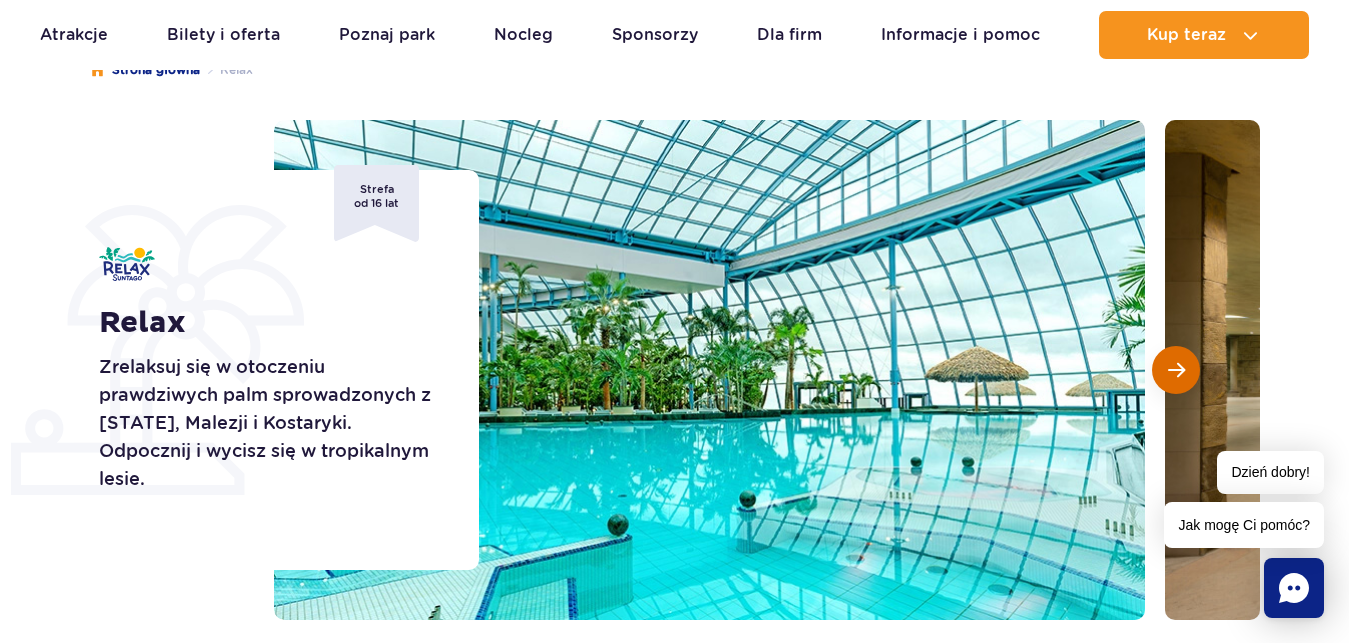 click at bounding box center (1176, 370) 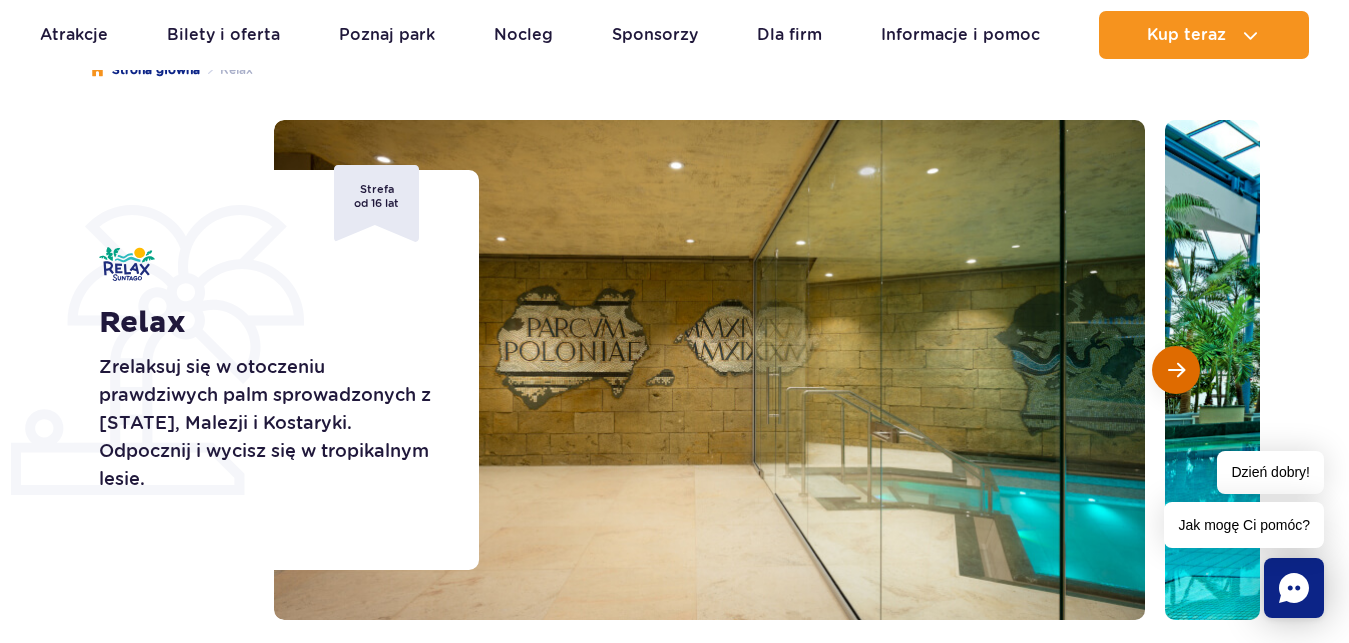 click at bounding box center (1176, 370) 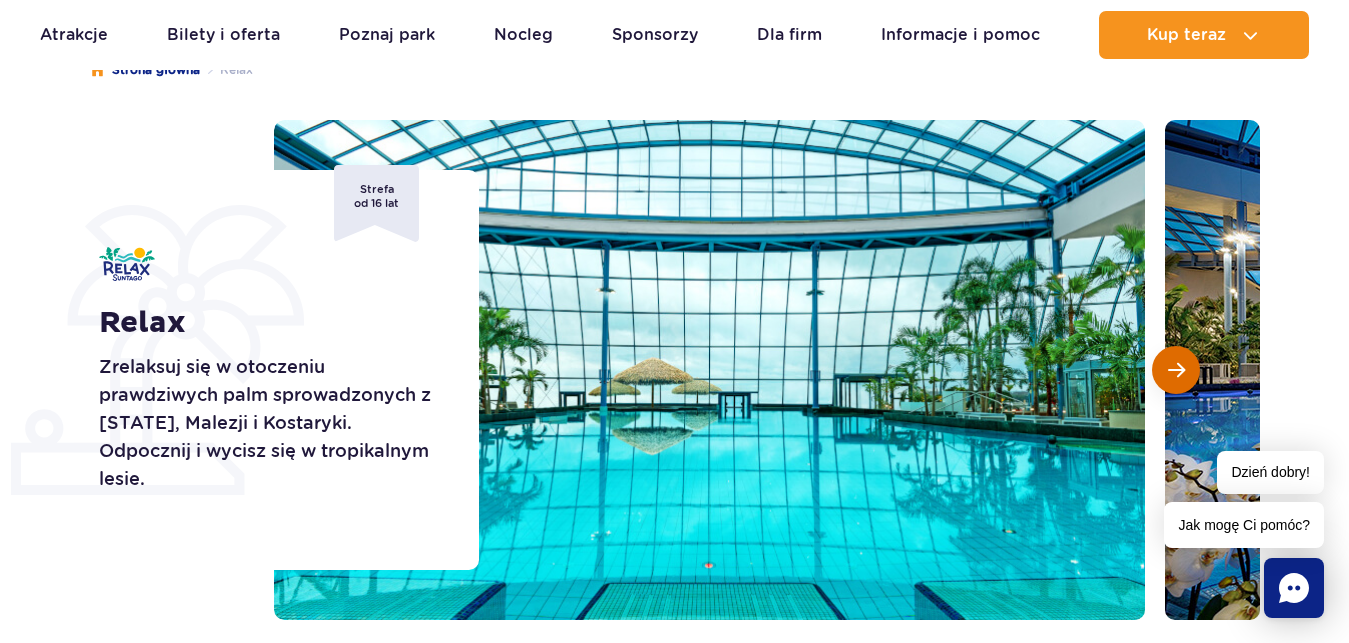 click at bounding box center (1176, 370) 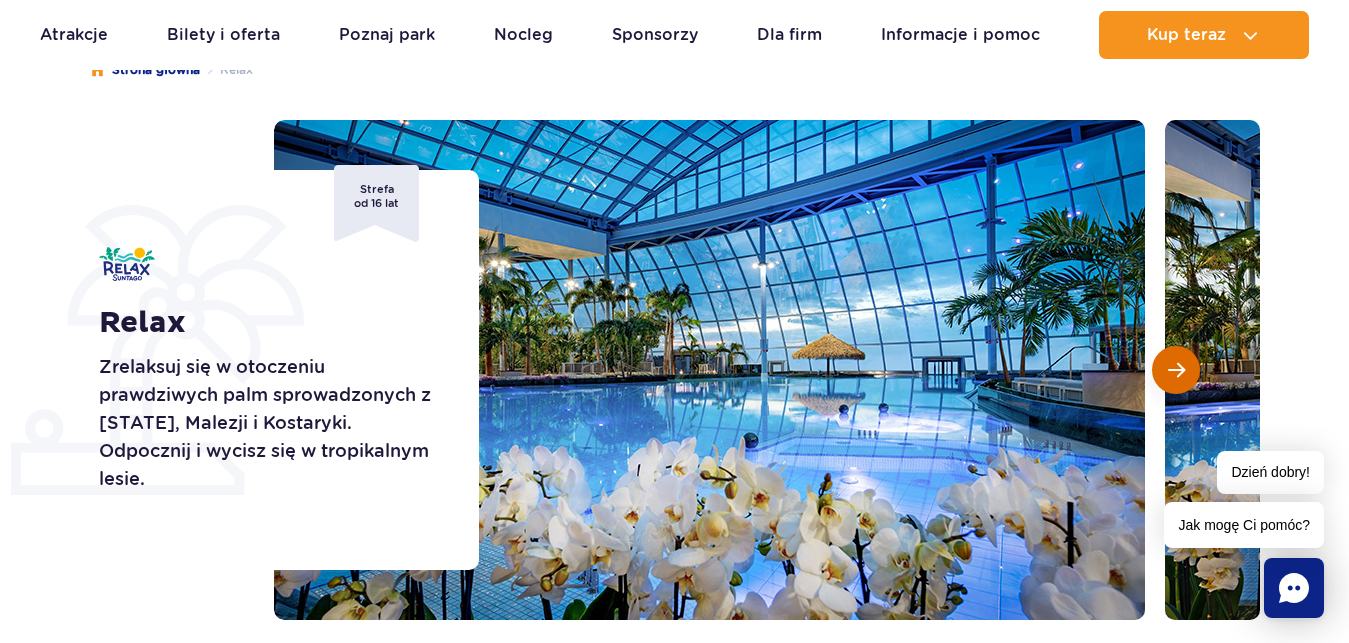 click at bounding box center (1176, 370) 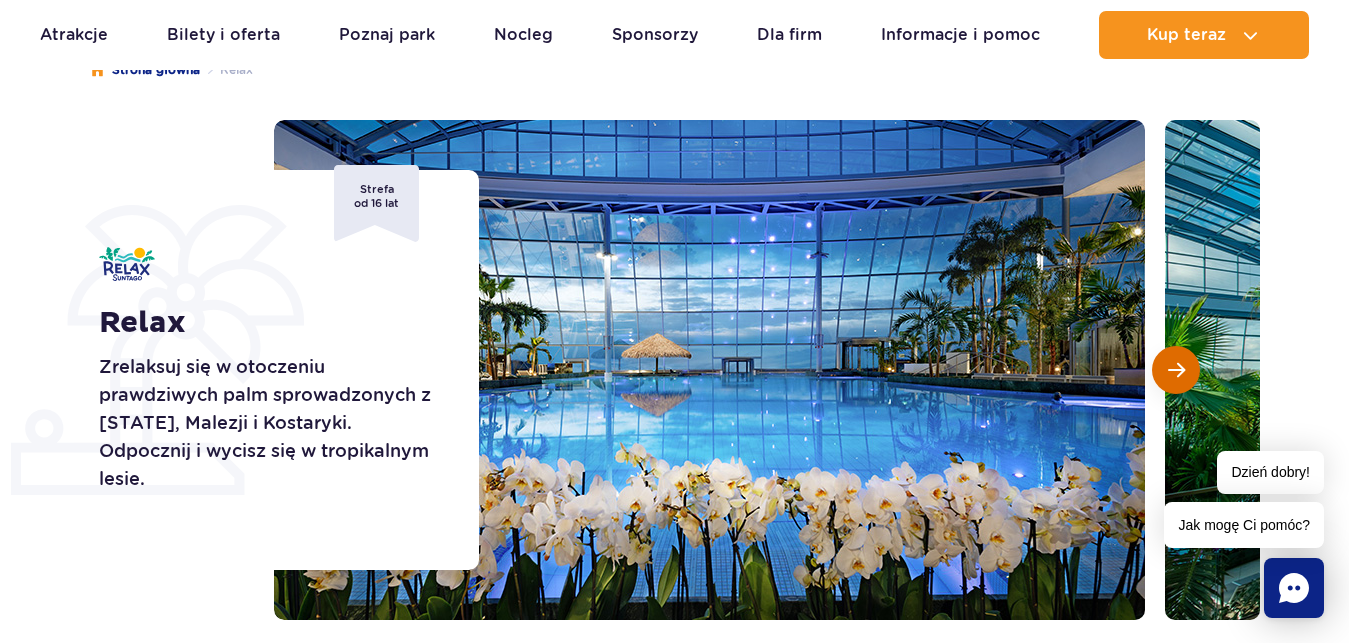 click at bounding box center [1176, 370] 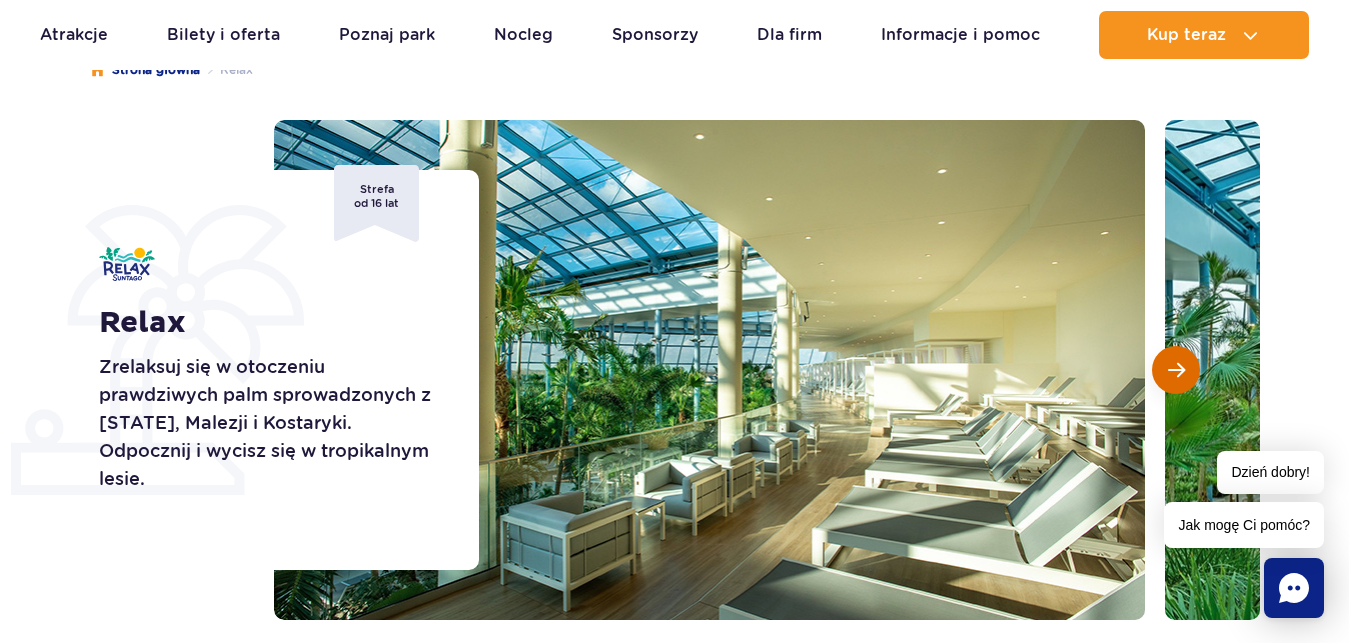 click at bounding box center [1176, 370] 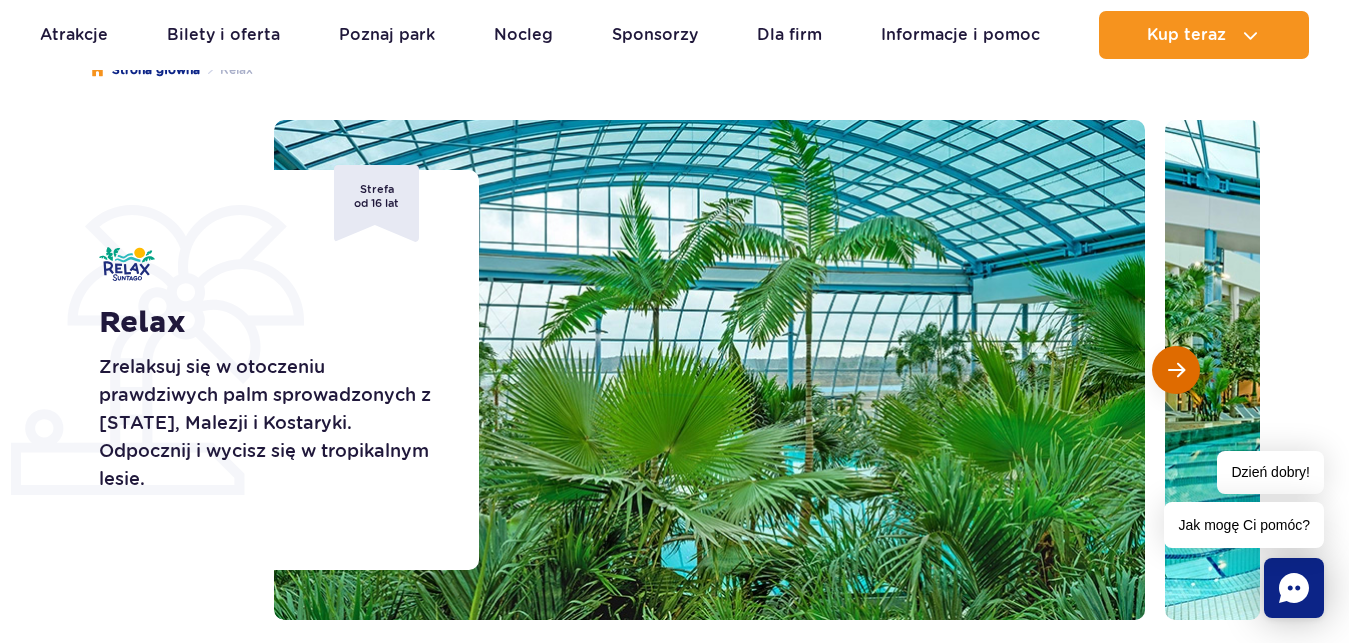 click at bounding box center [1176, 370] 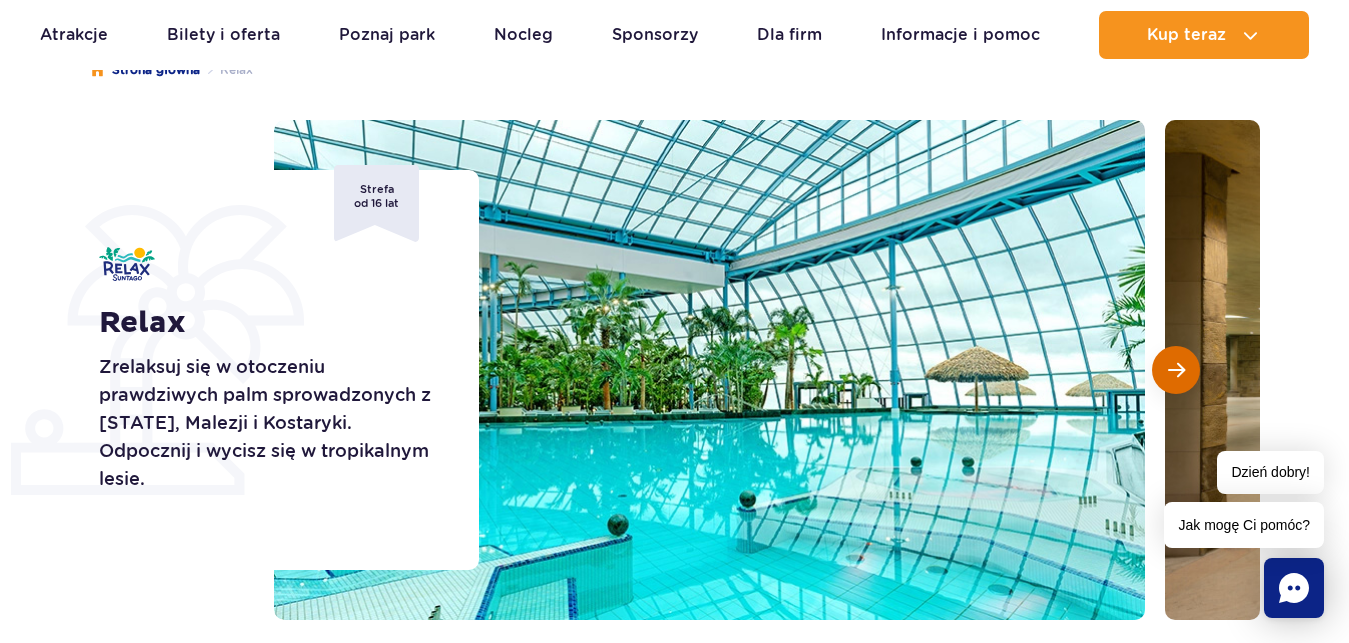 click at bounding box center [1176, 370] 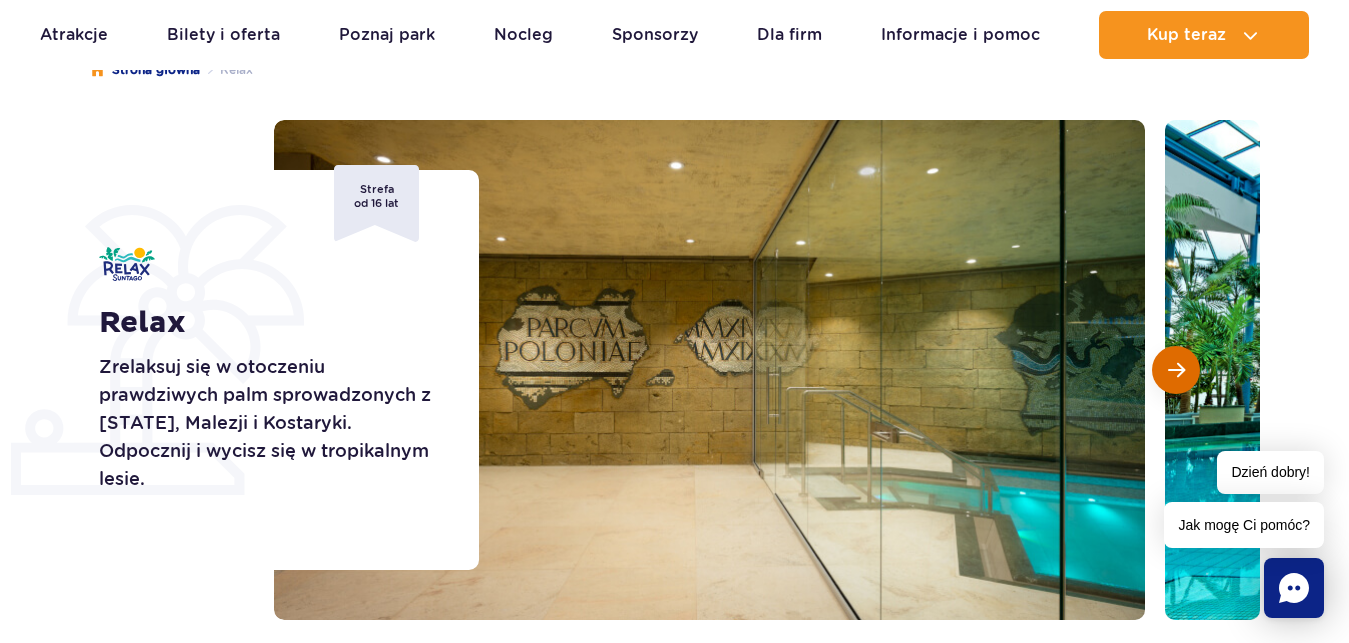click at bounding box center [1176, 370] 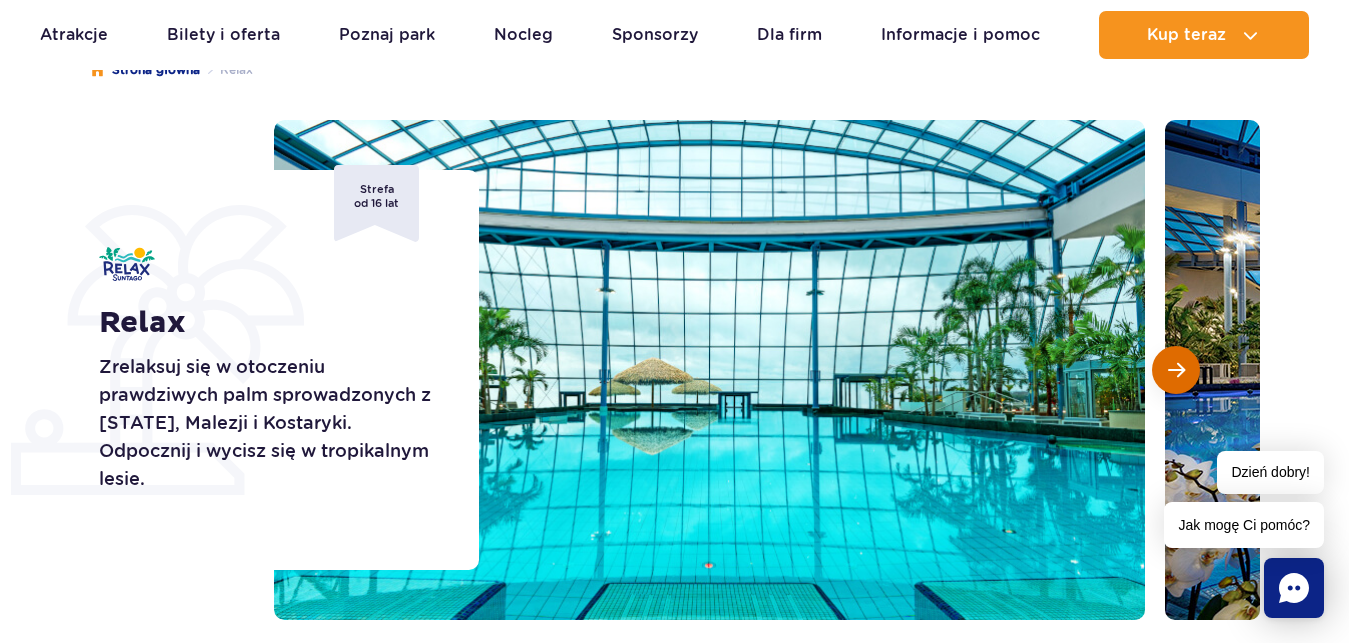 click at bounding box center [1176, 370] 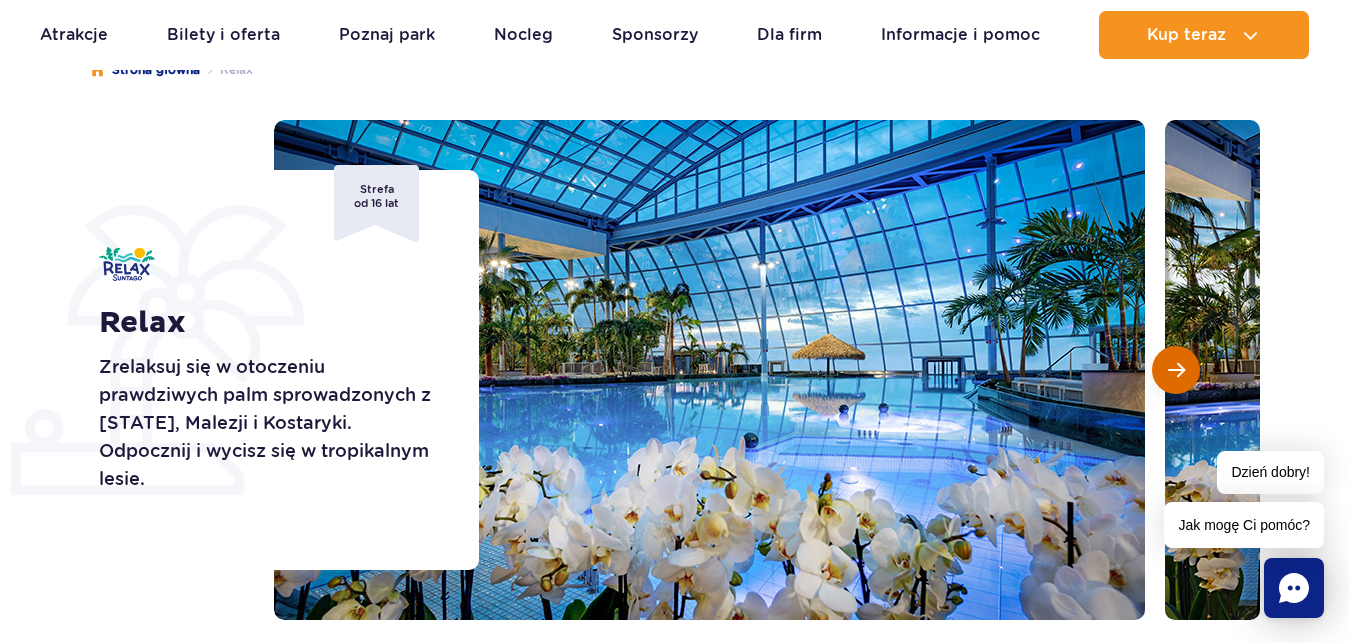 click at bounding box center (1176, 370) 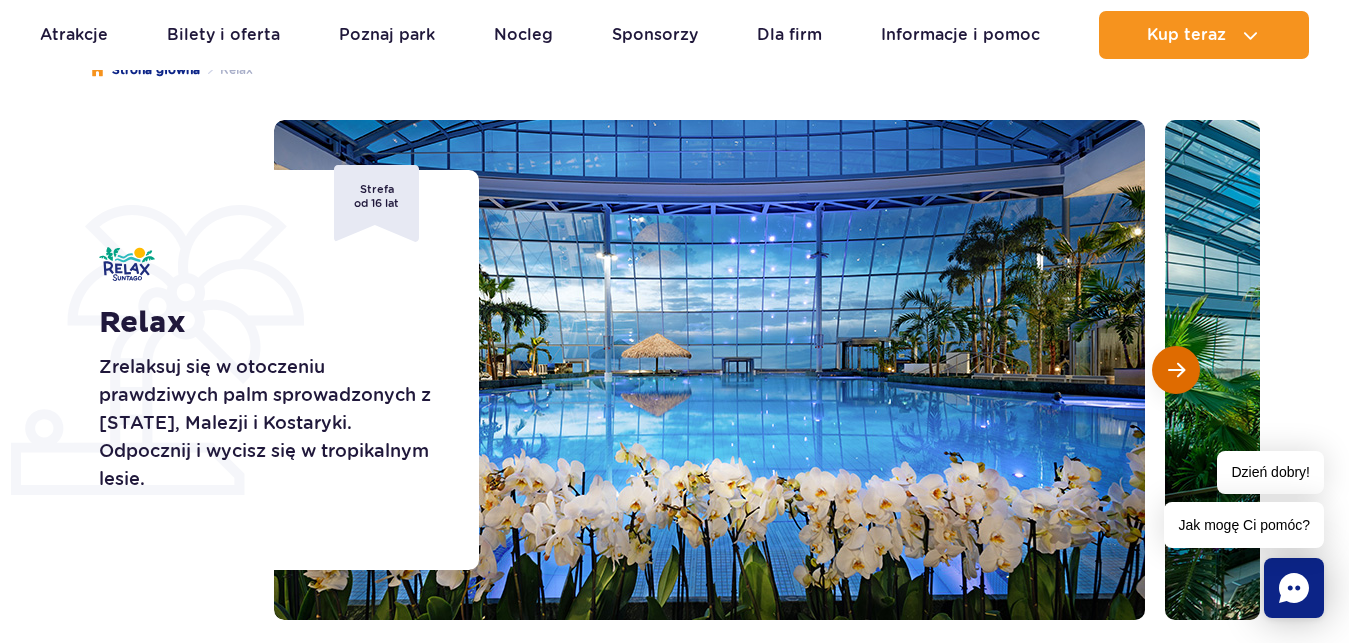 click at bounding box center [1176, 370] 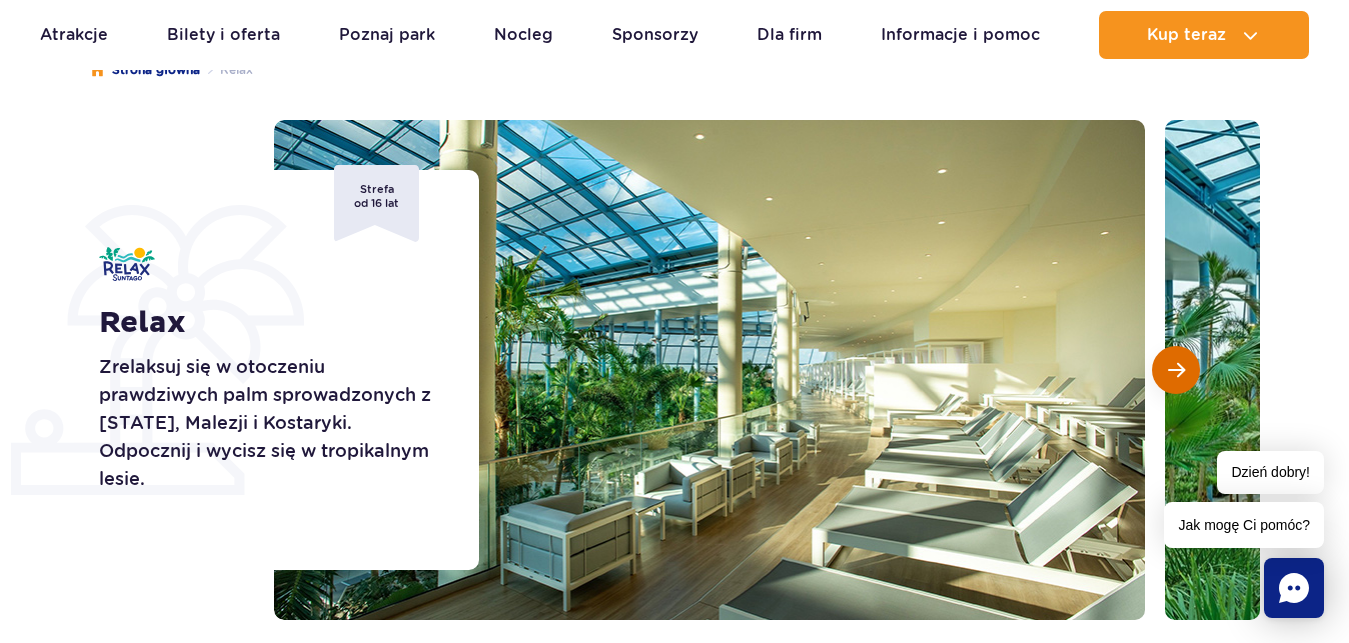 click at bounding box center (1176, 370) 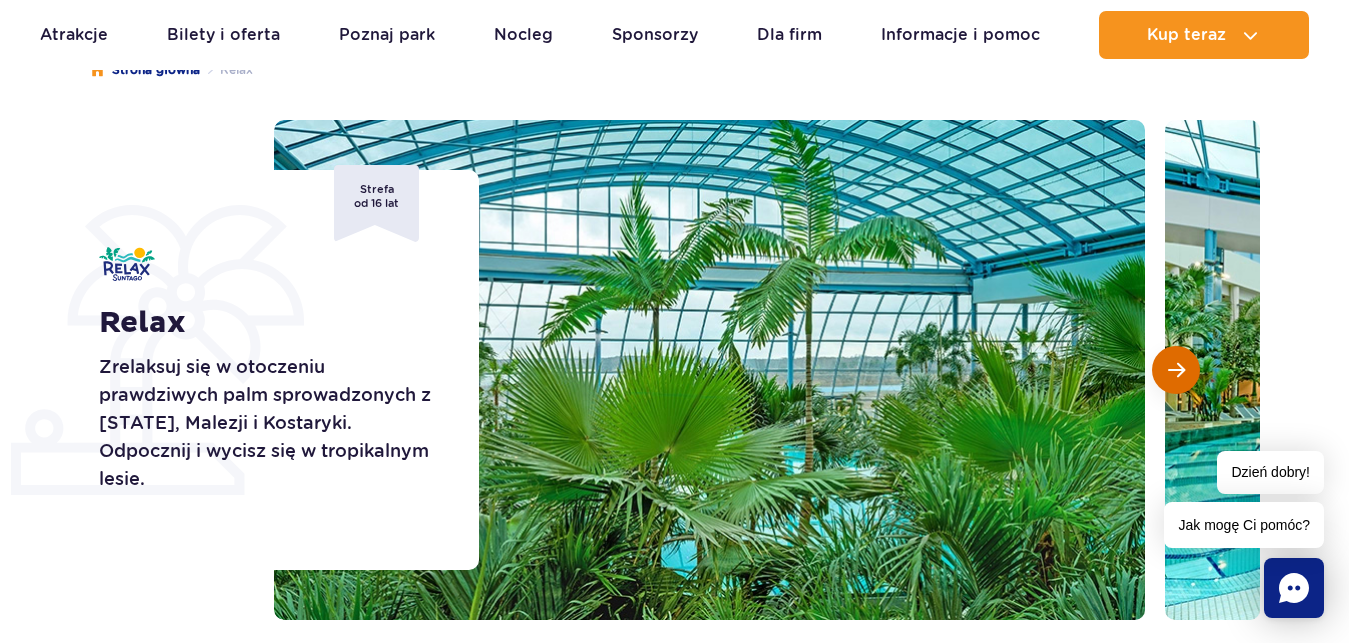 click at bounding box center [1176, 370] 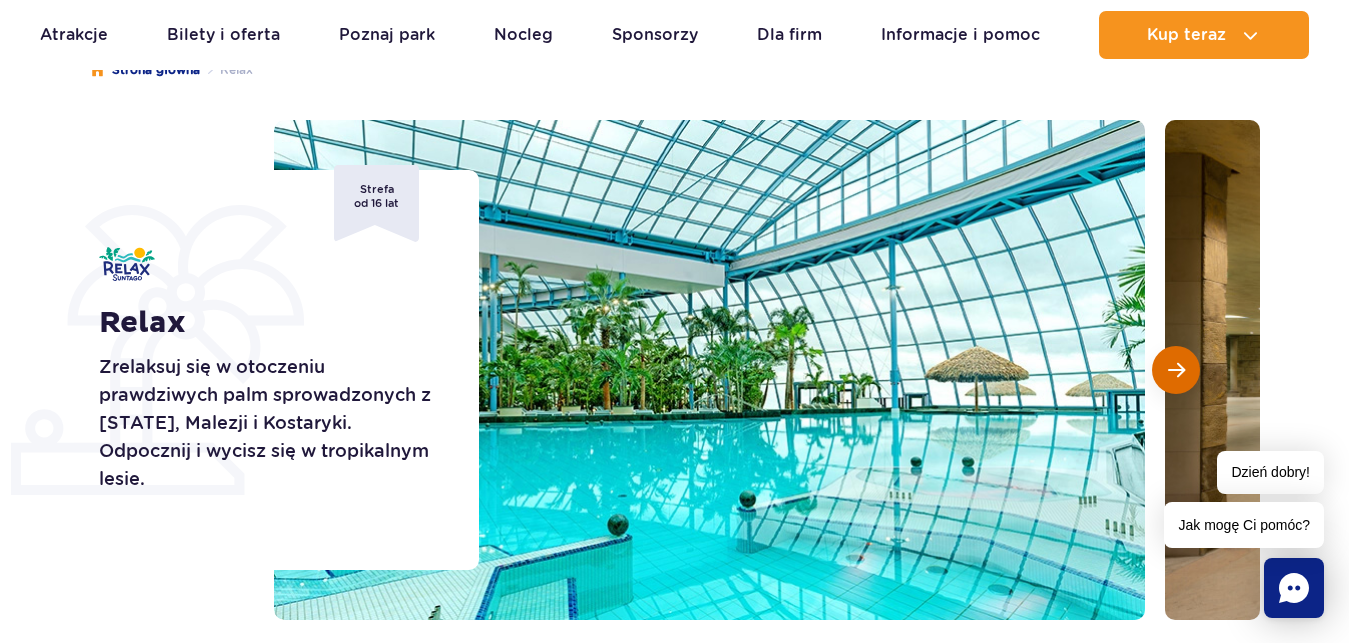 click at bounding box center (1176, 370) 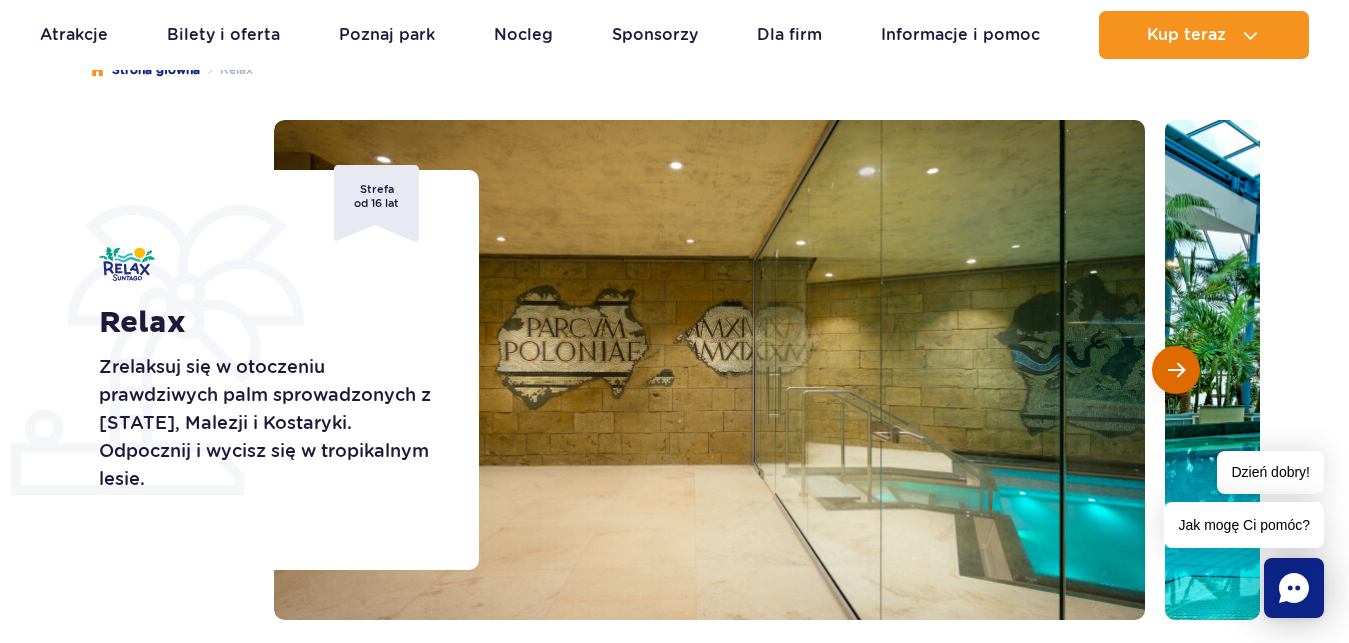 click at bounding box center (1176, 370) 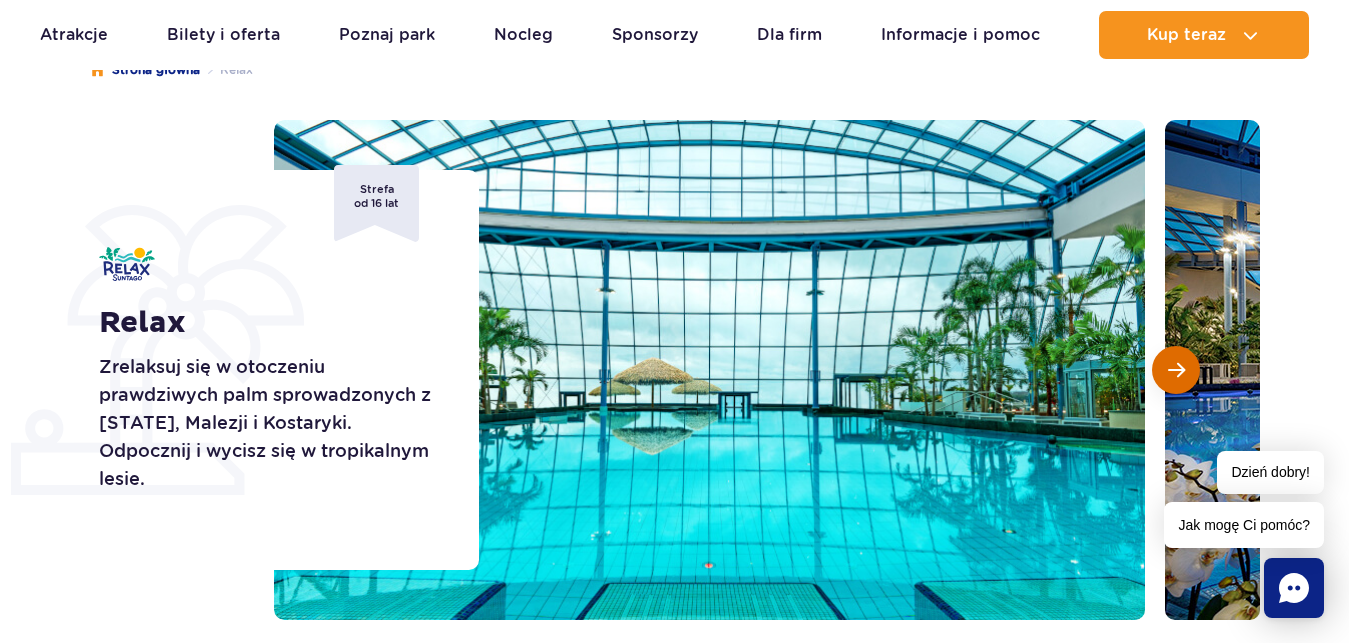 click at bounding box center (1176, 370) 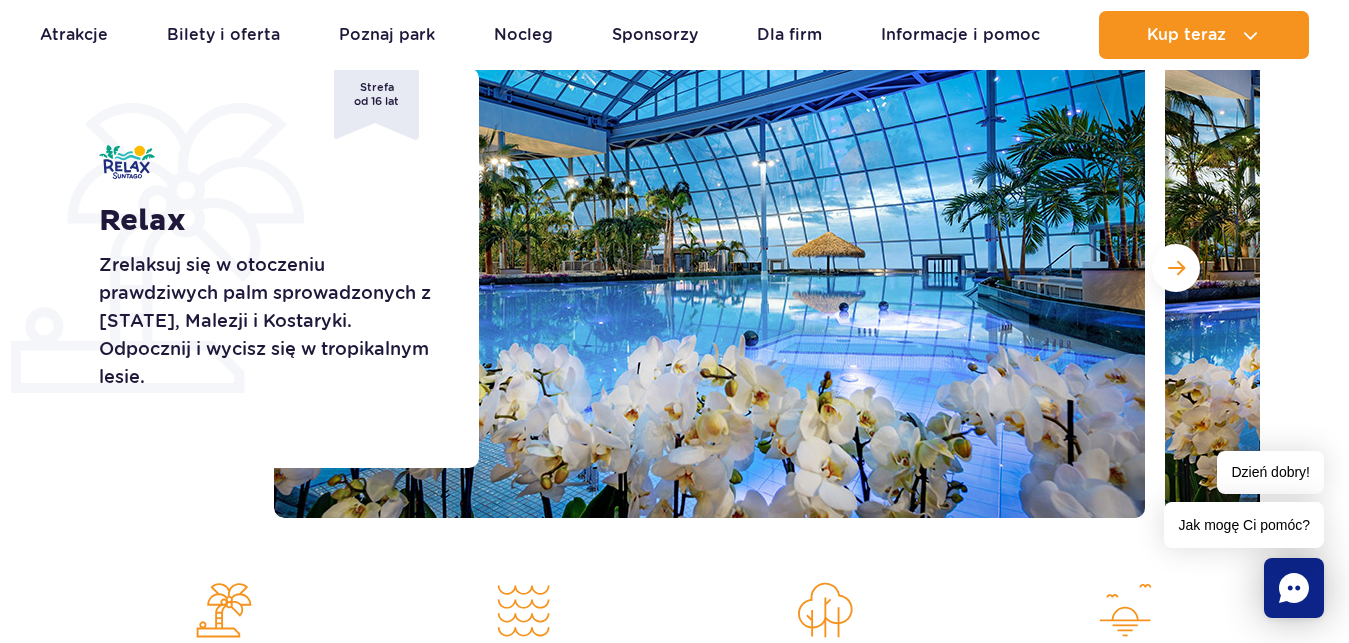 scroll, scrollTop: 102, scrollLeft: 0, axis: vertical 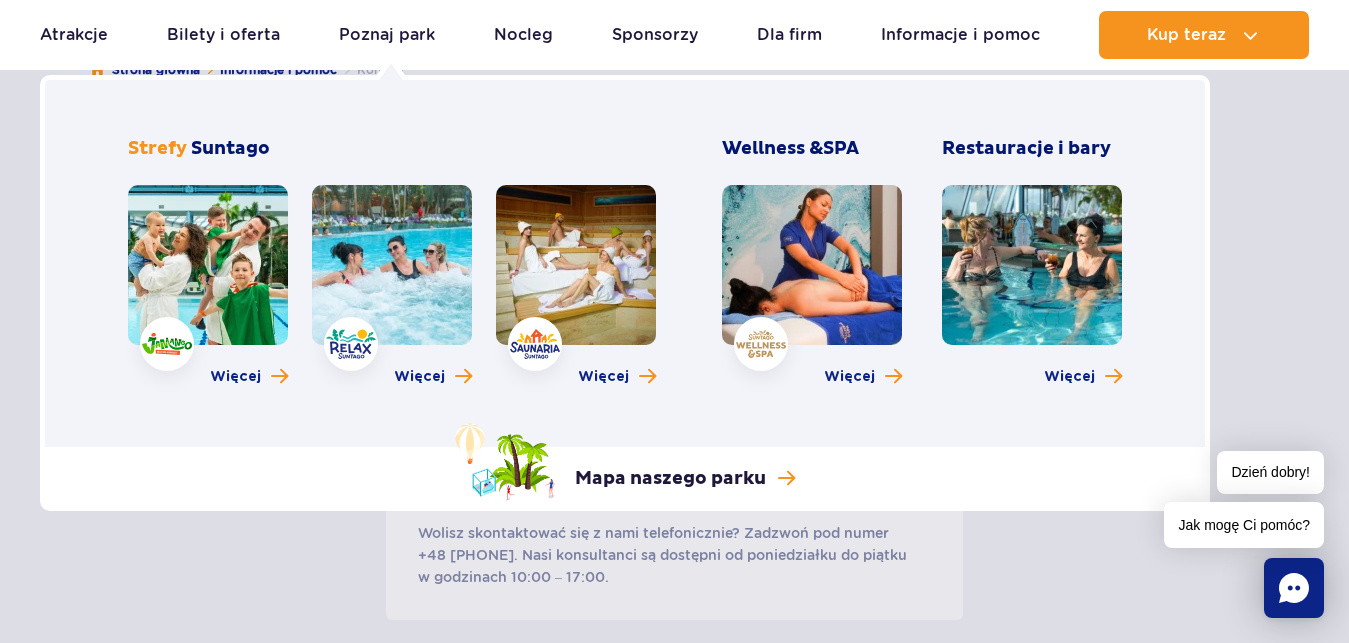 click at bounding box center [208, 265] 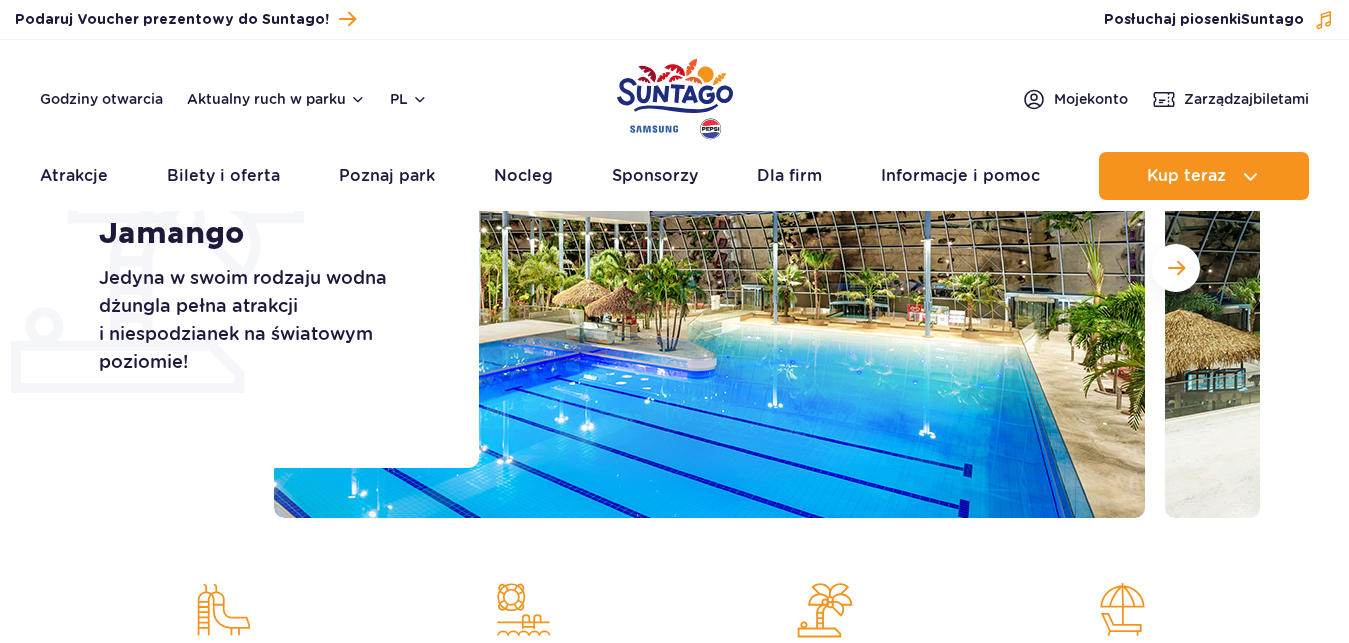 scroll, scrollTop: 306, scrollLeft: 0, axis: vertical 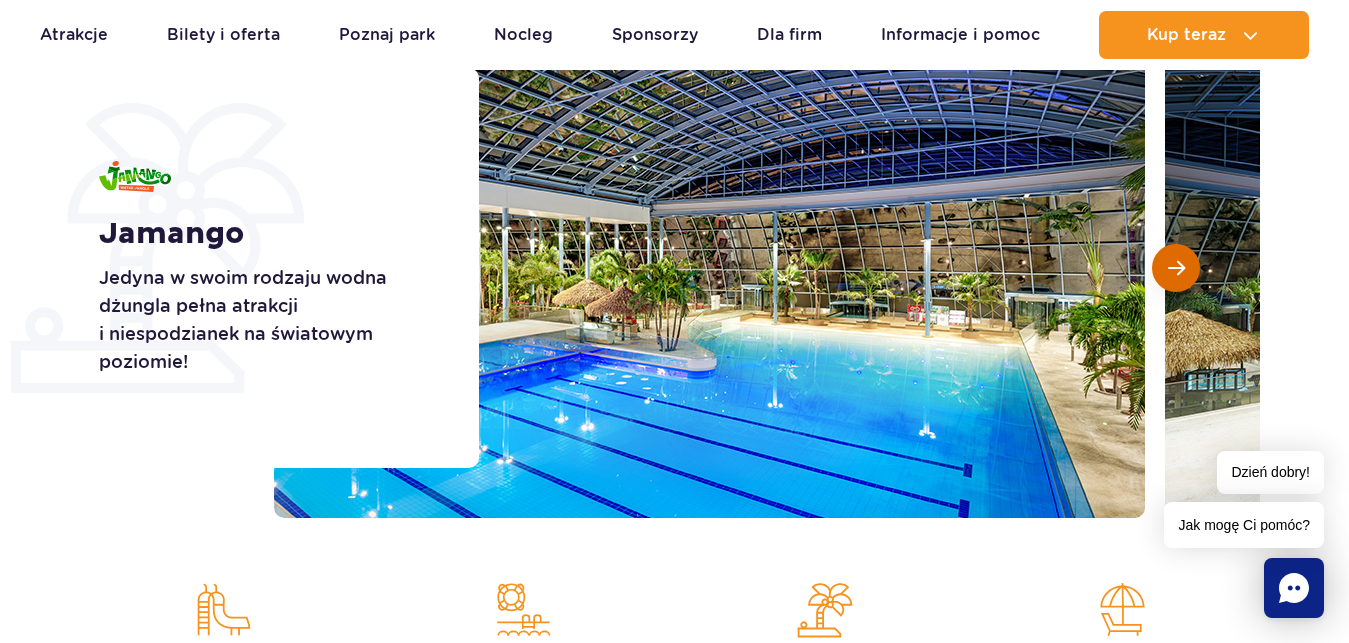 click at bounding box center [1176, 268] 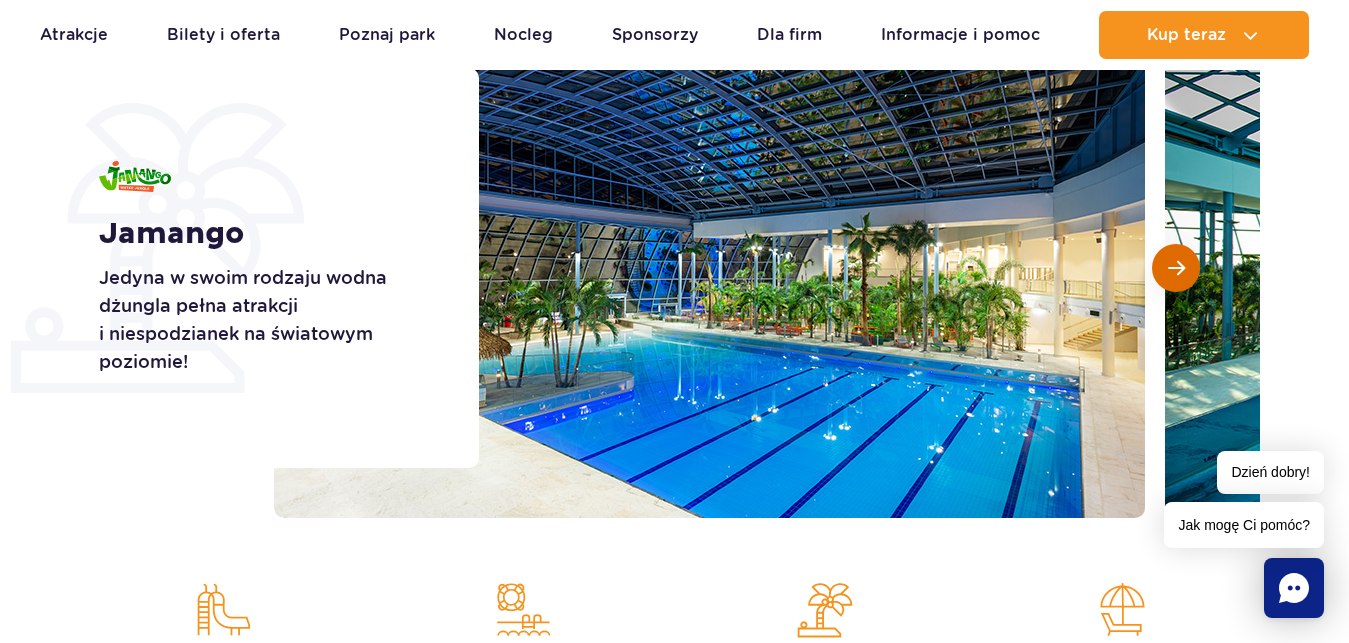 click at bounding box center [1176, 268] 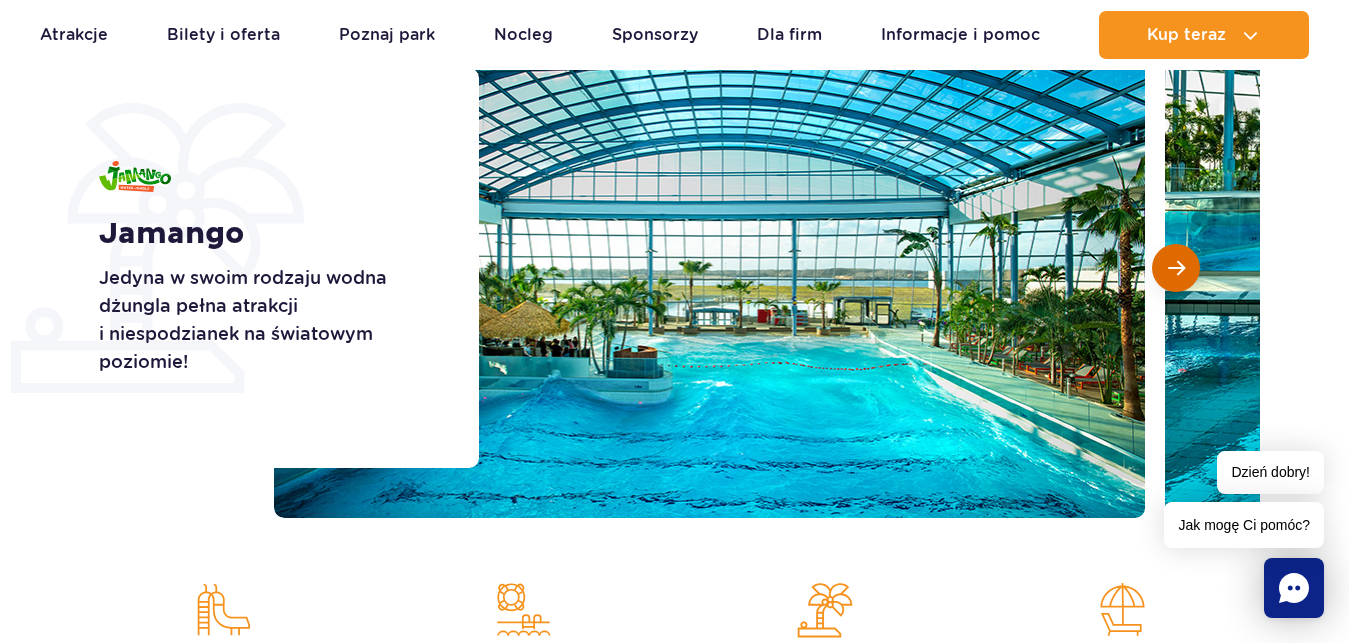 click at bounding box center [1176, 268] 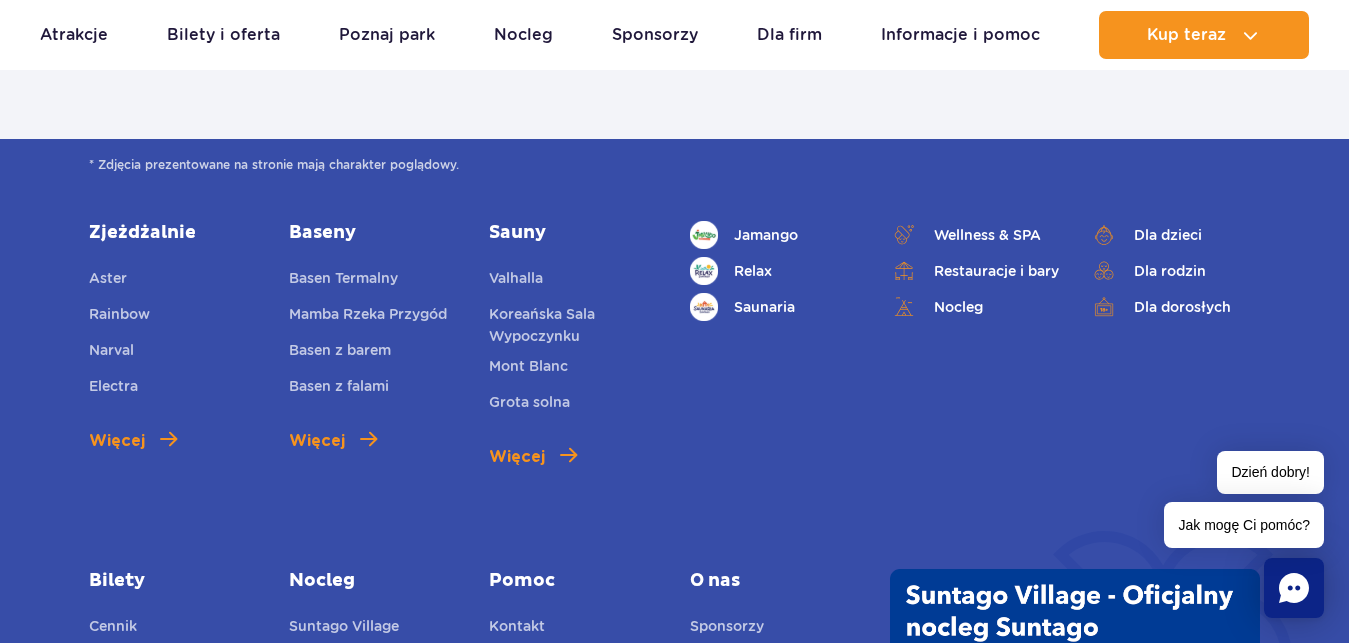 scroll, scrollTop: 5304, scrollLeft: 0, axis: vertical 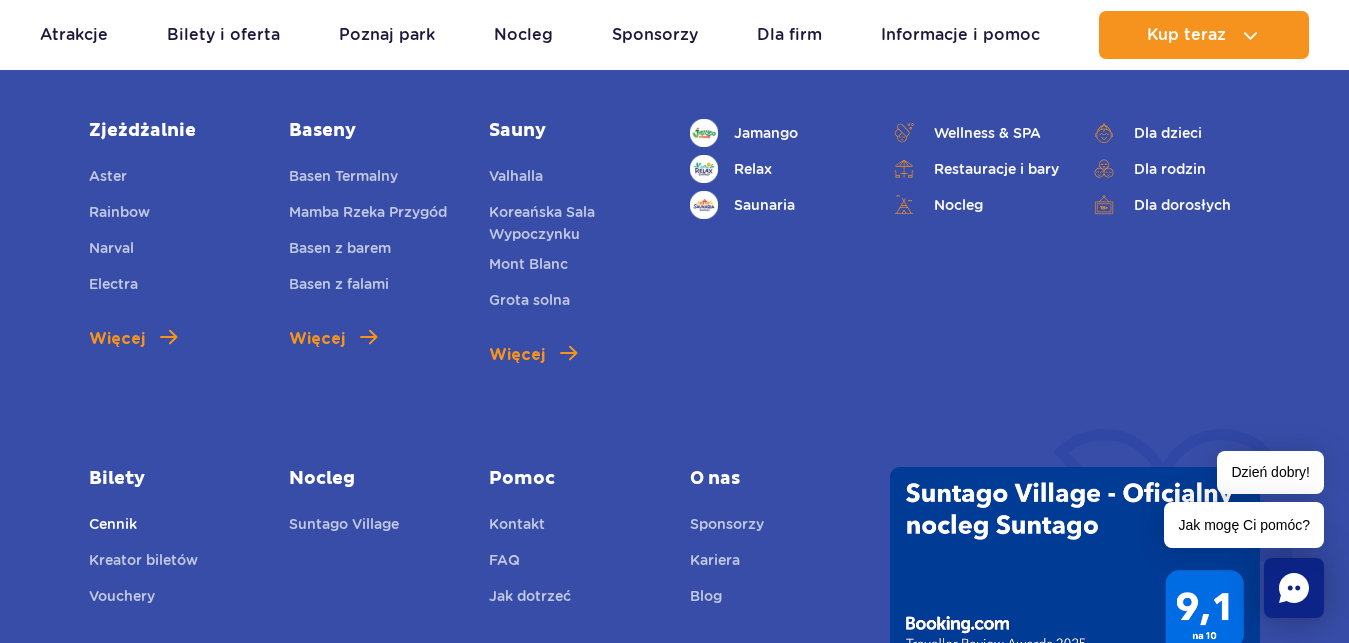 click on "Cennik" at bounding box center (113, 527) 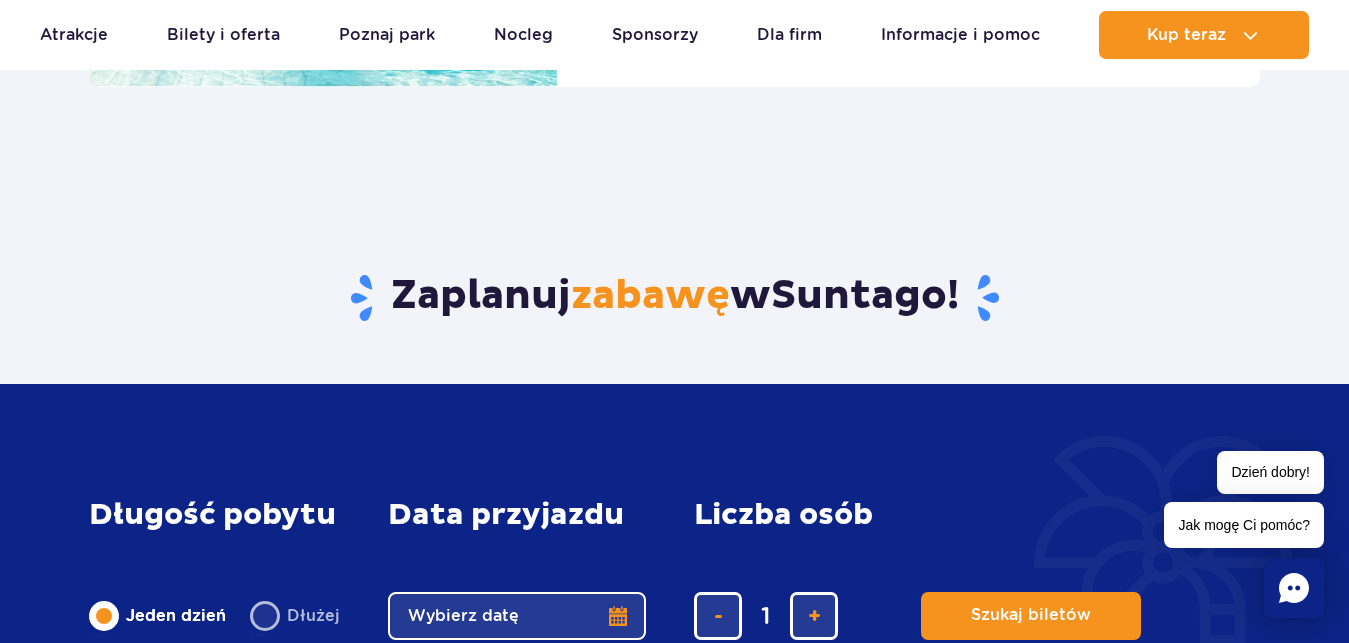 scroll, scrollTop: 2754, scrollLeft: 0, axis: vertical 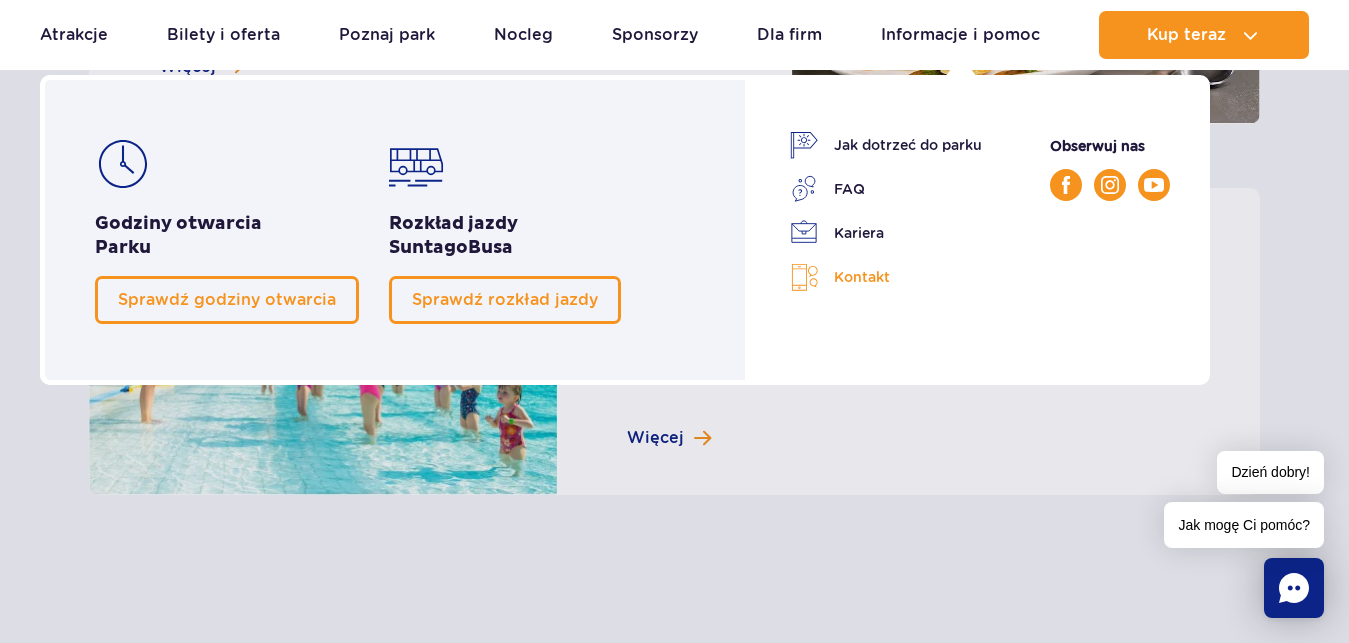 click on "Kontakt" at bounding box center (886, 277) 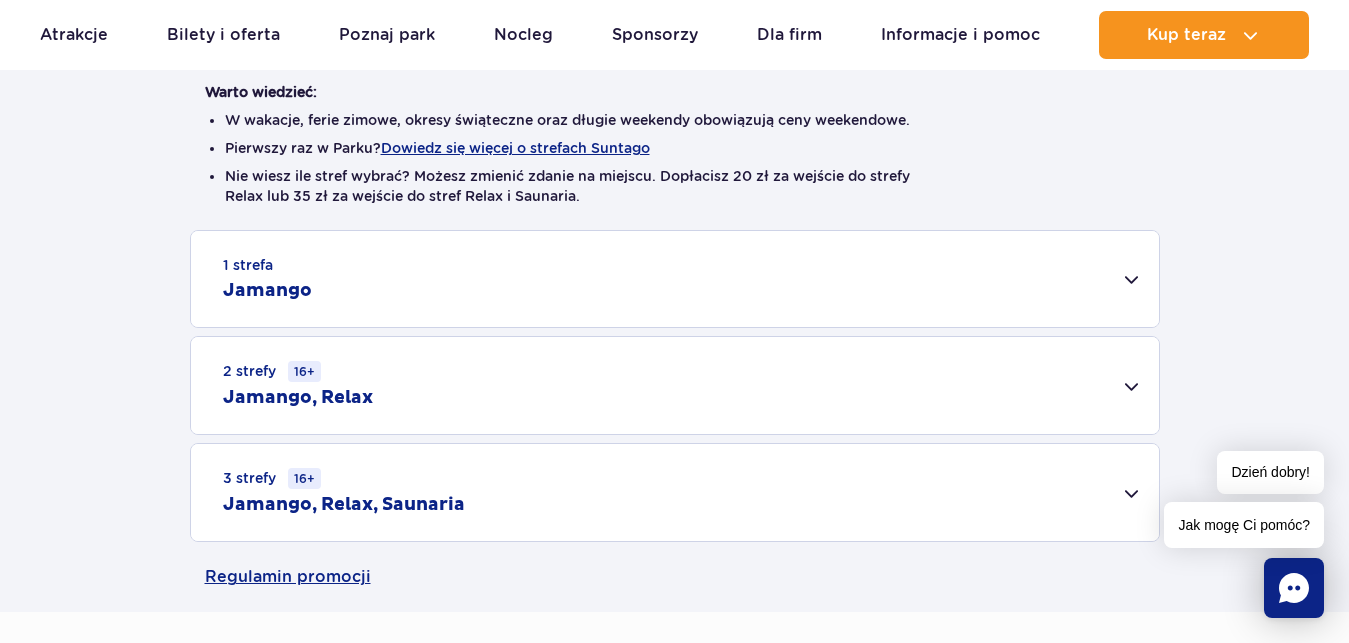 scroll, scrollTop: 612, scrollLeft: 0, axis: vertical 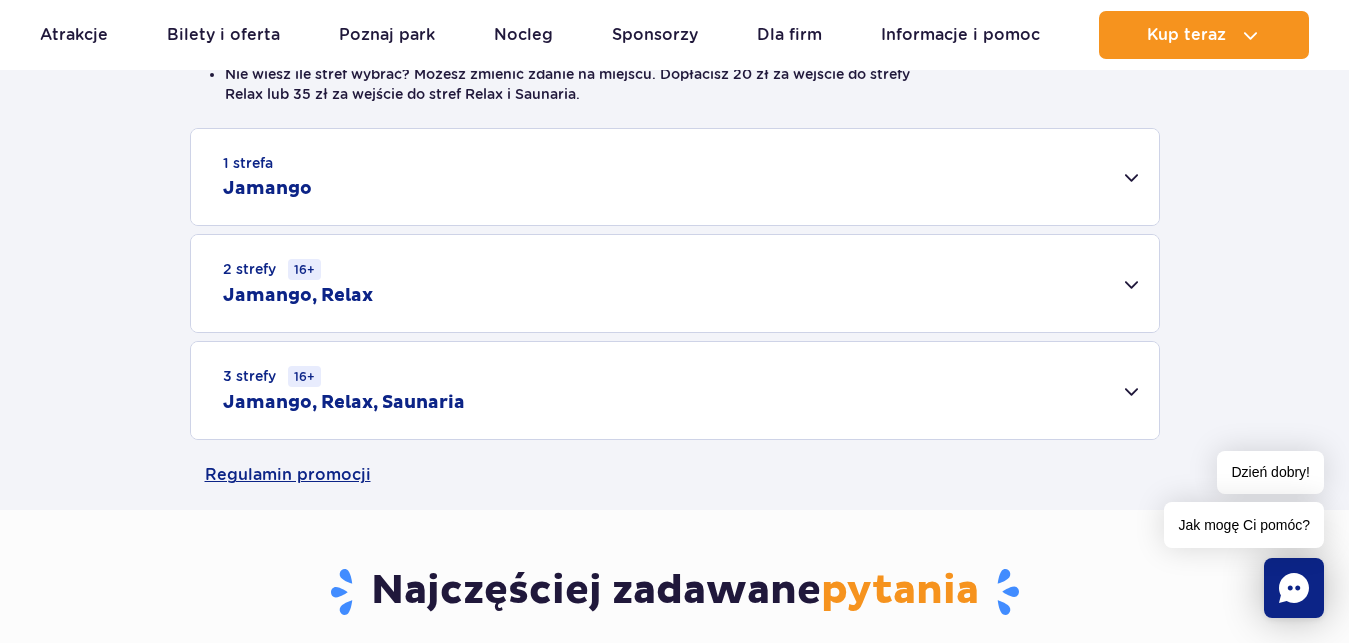 click on "3 strefy  16+
Jamango, Relax, Saunaria" at bounding box center (675, 390) 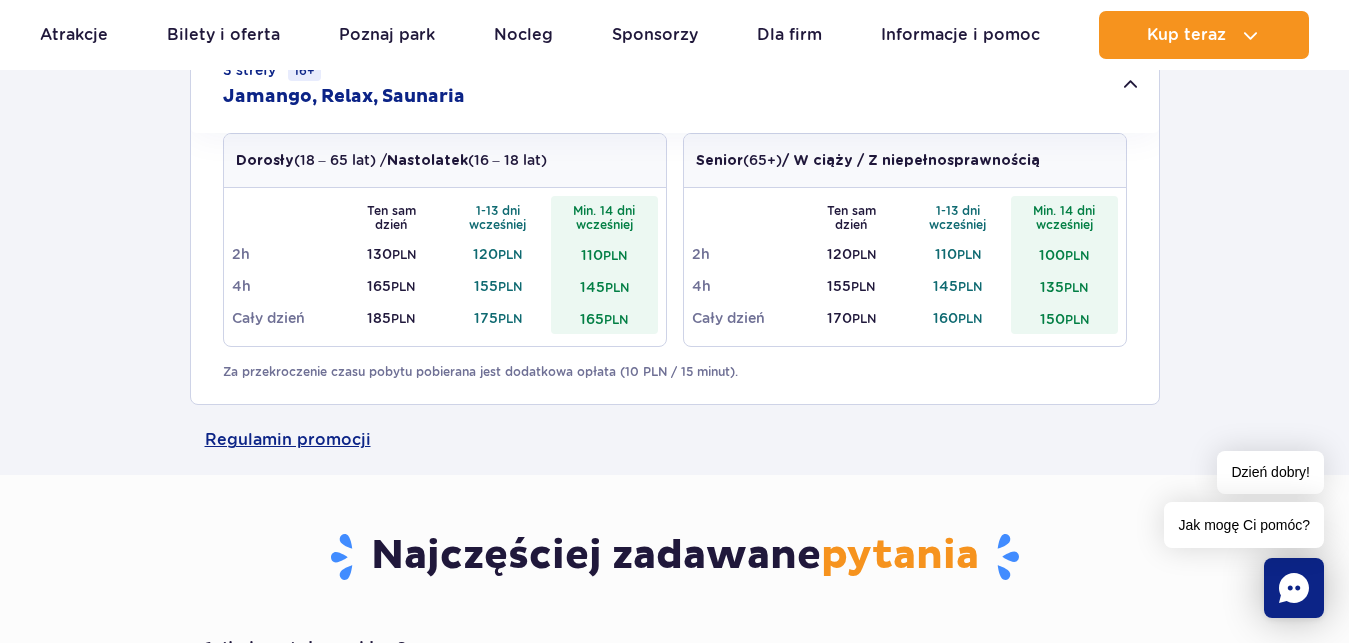 scroll, scrollTop: 1122, scrollLeft: 0, axis: vertical 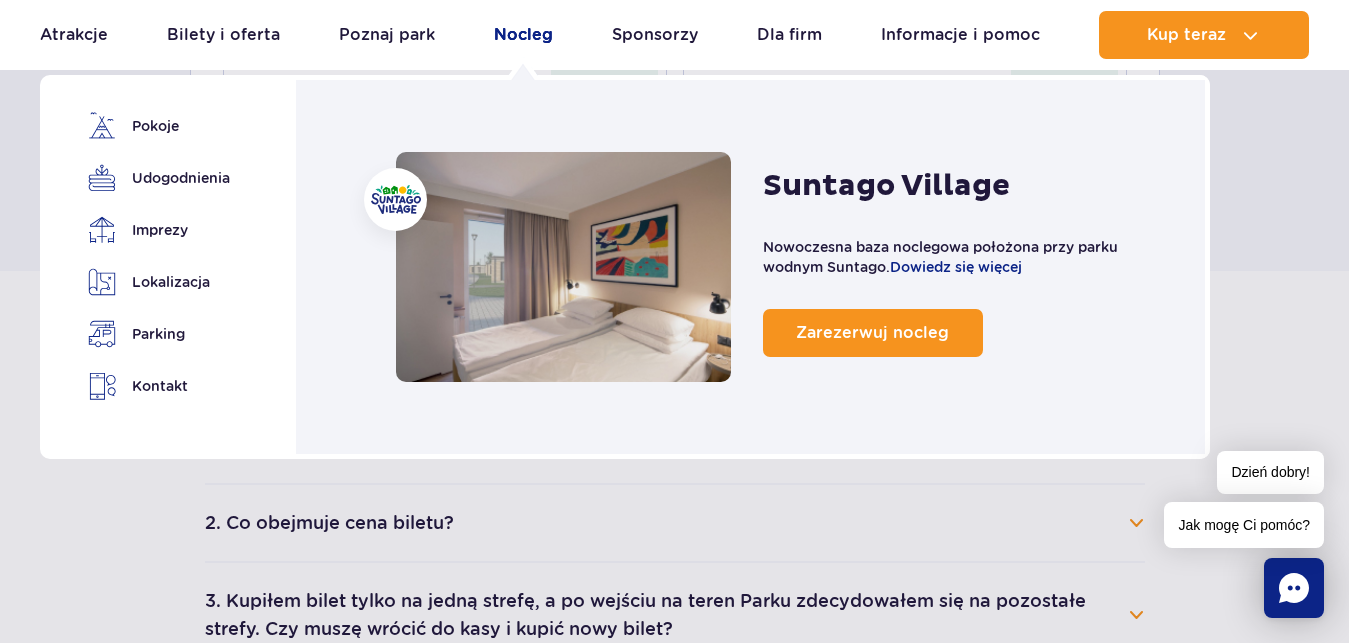 click on "Nocleg" at bounding box center (523, 35) 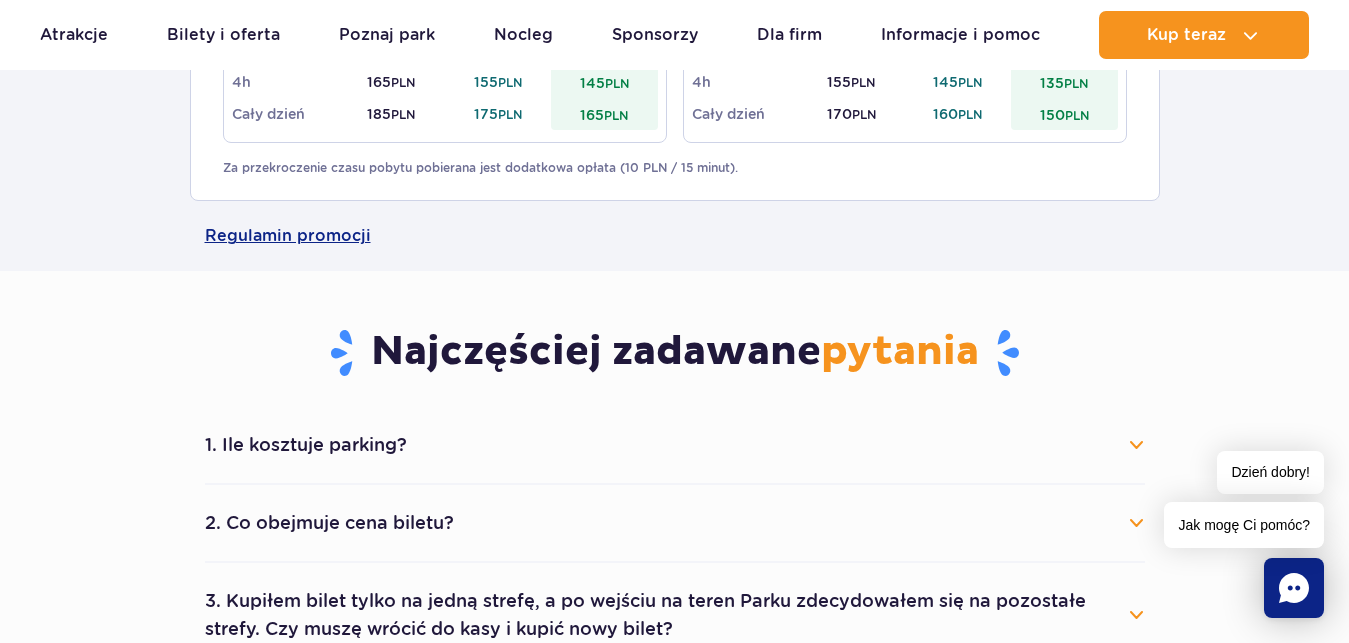 scroll, scrollTop: 612, scrollLeft: 0, axis: vertical 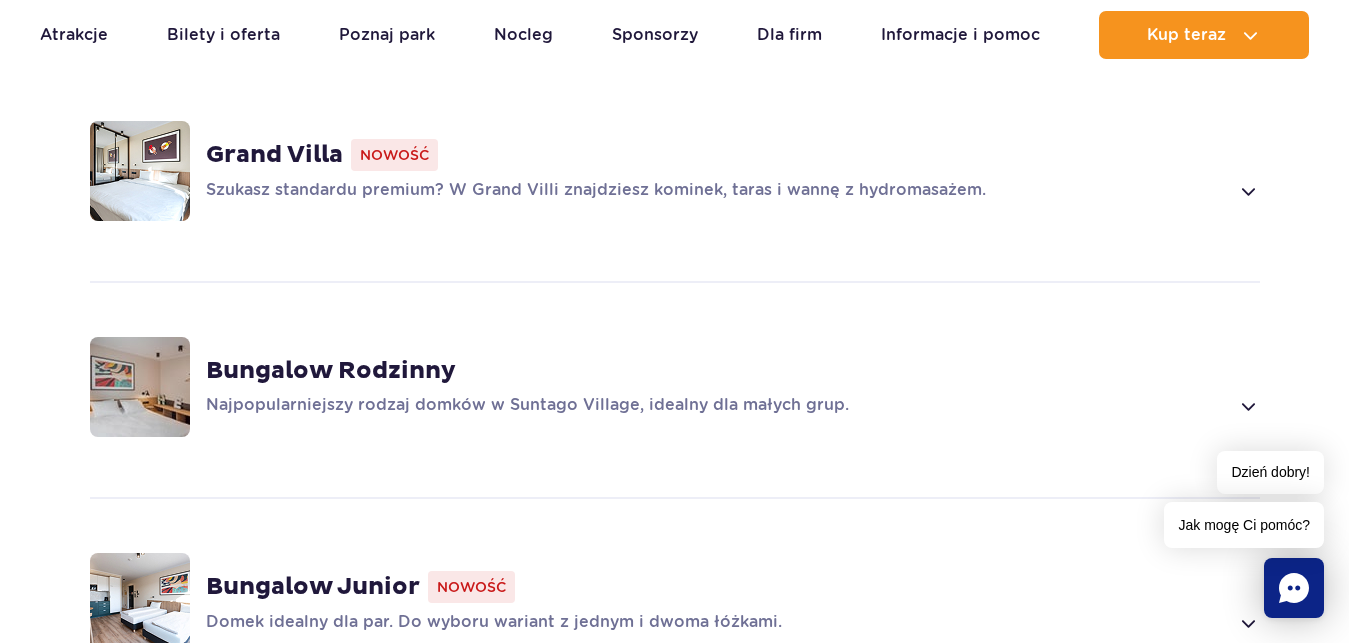 click at bounding box center (1247, 191) 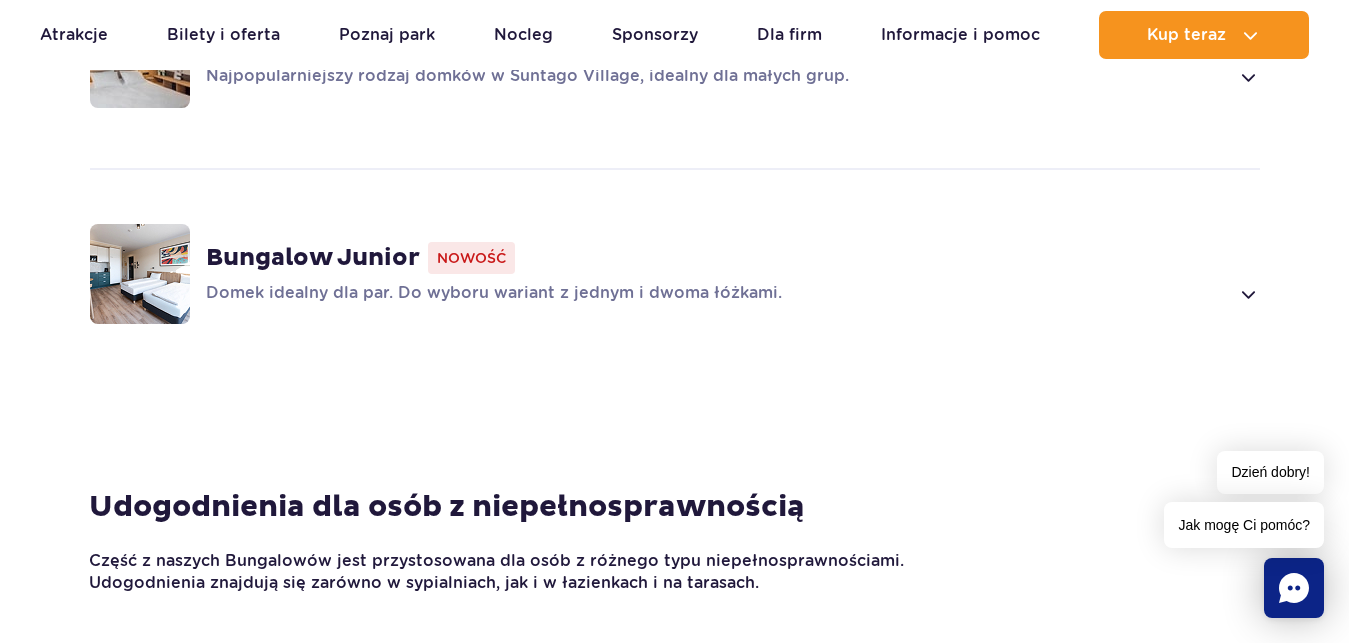 scroll, scrollTop: 2625, scrollLeft: 0, axis: vertical 